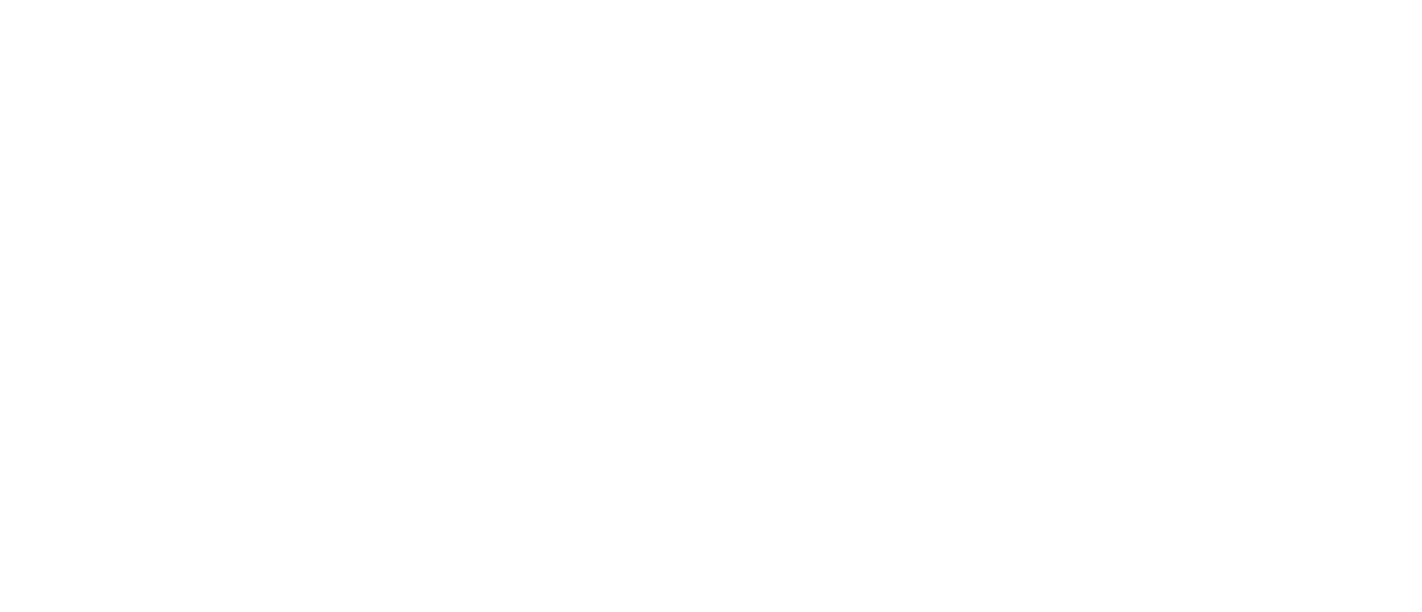 scroll, scrollTop: 0, scrollLeft: 0, axis: both 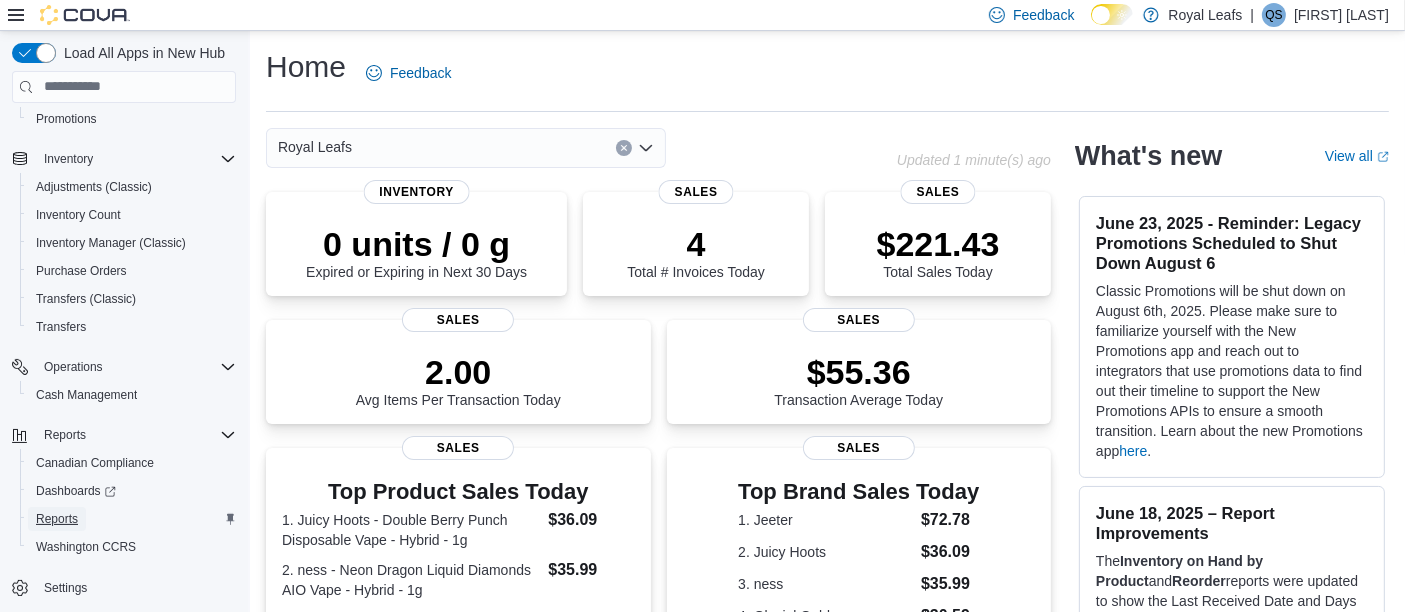 click on "Reports" at bounding box center (57, 519) 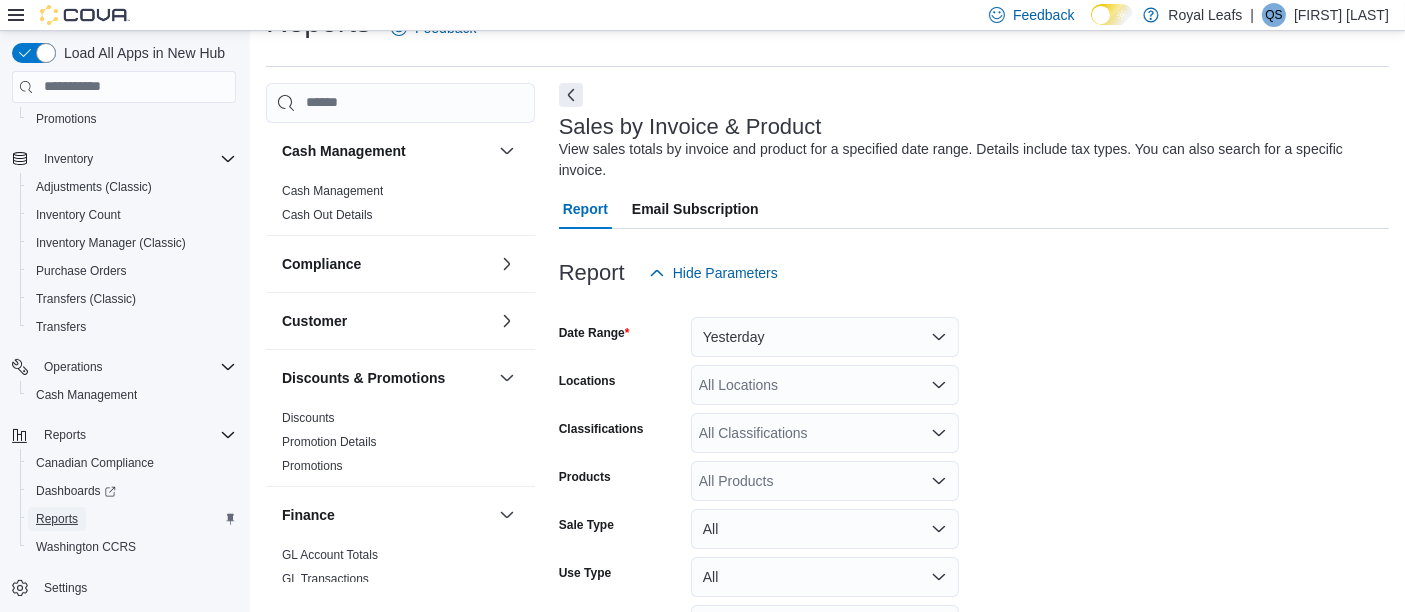 scroll, scrollTop: 45, scrollLeft: 0, axis: vertical 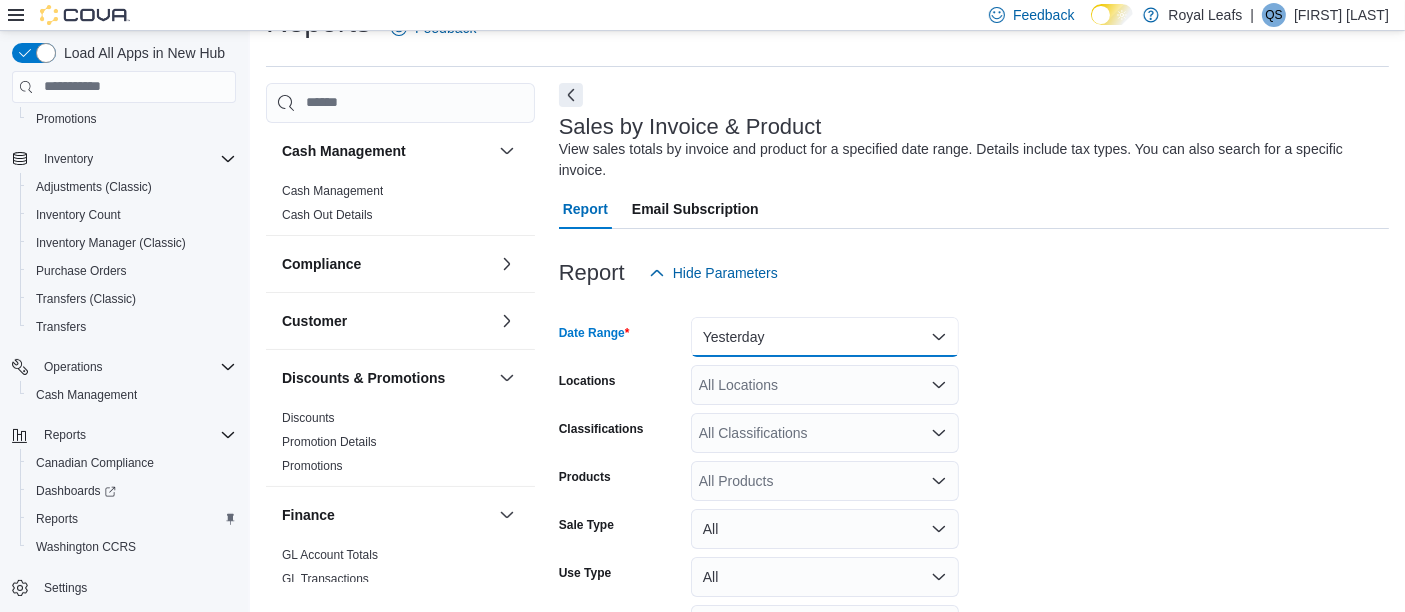 click on "Yesterday" at bounding box center (825, 337) 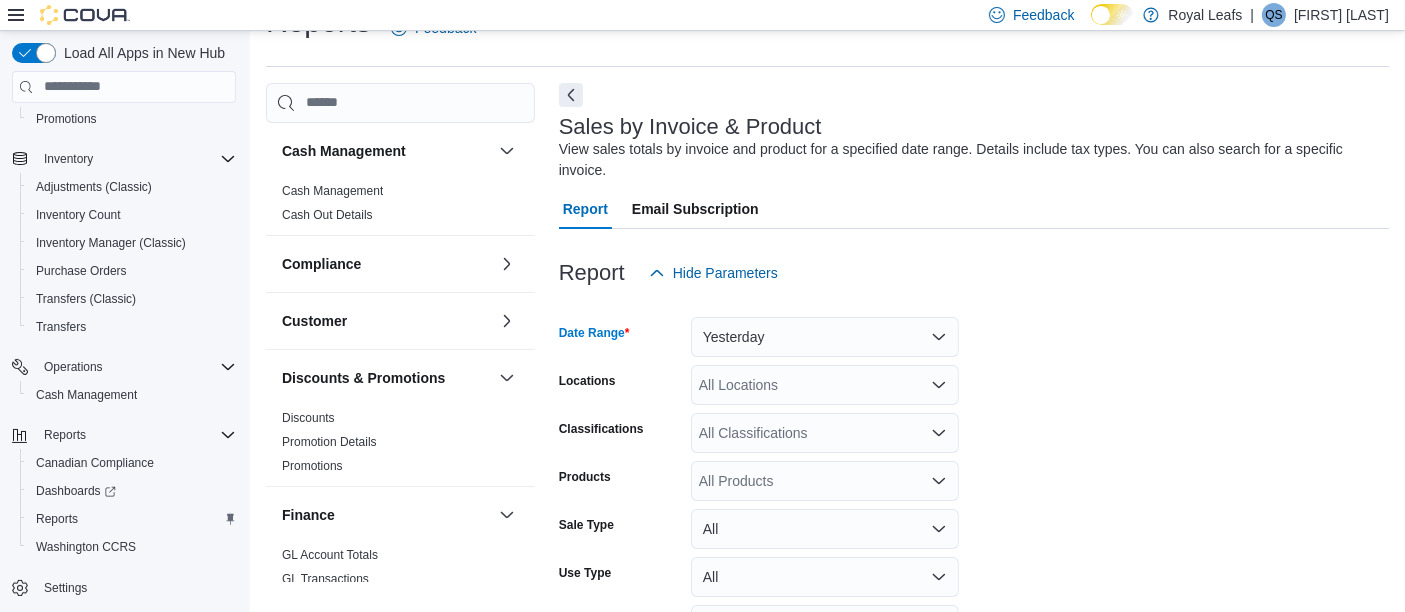 scroll, scrollTop: 40, scrollLeft: 0, axis: vertical 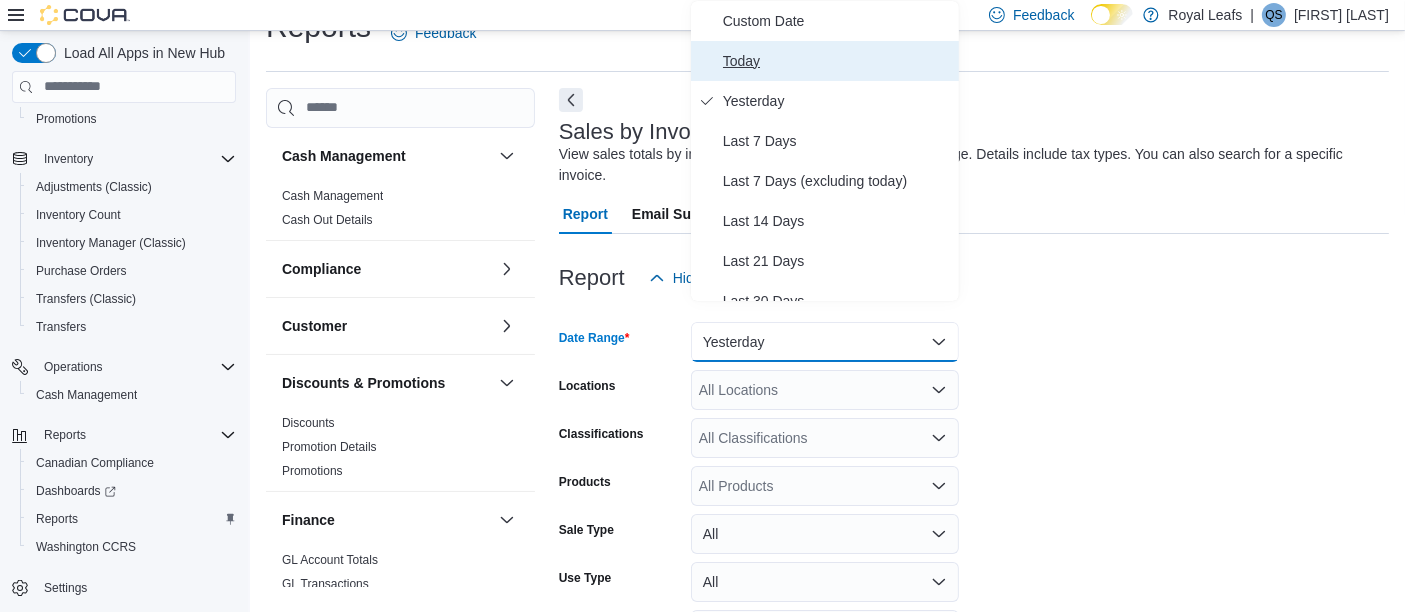 drag, startPoint x: 770, startPoint y: 64, endPoint x: 780, endPoint y: 74, distance: 14.142136 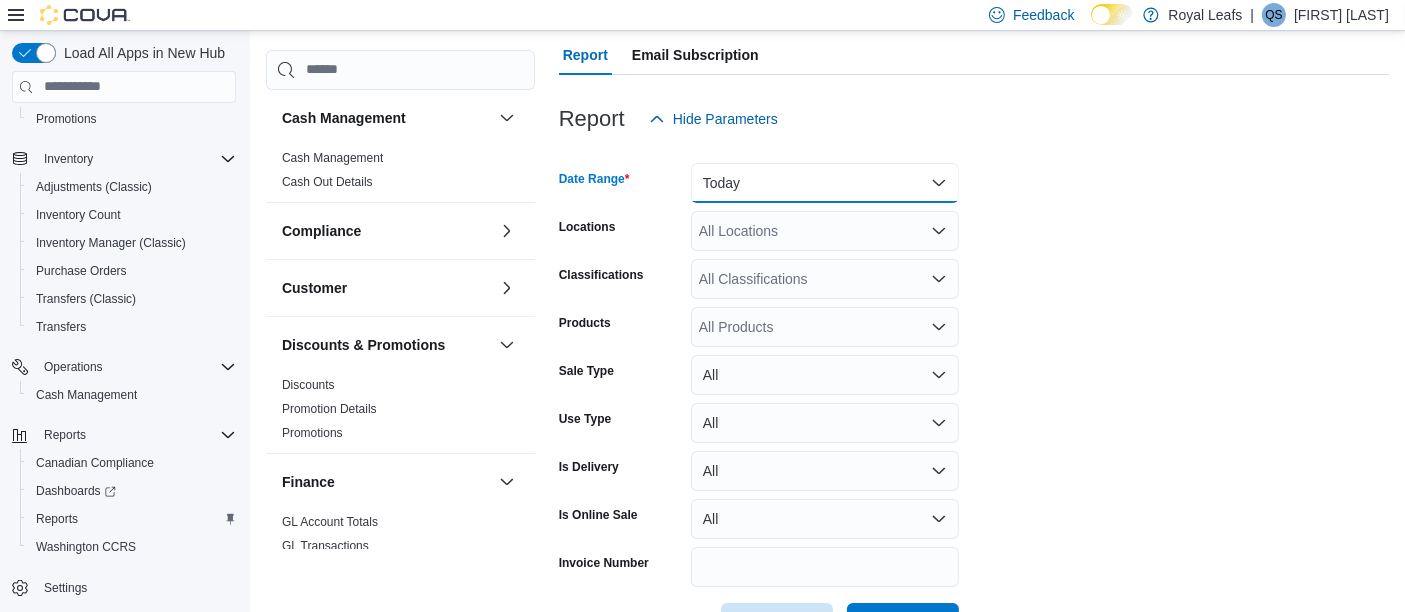 scroll, scrollTop: 247, scrollLeft: 0, axis: vertical 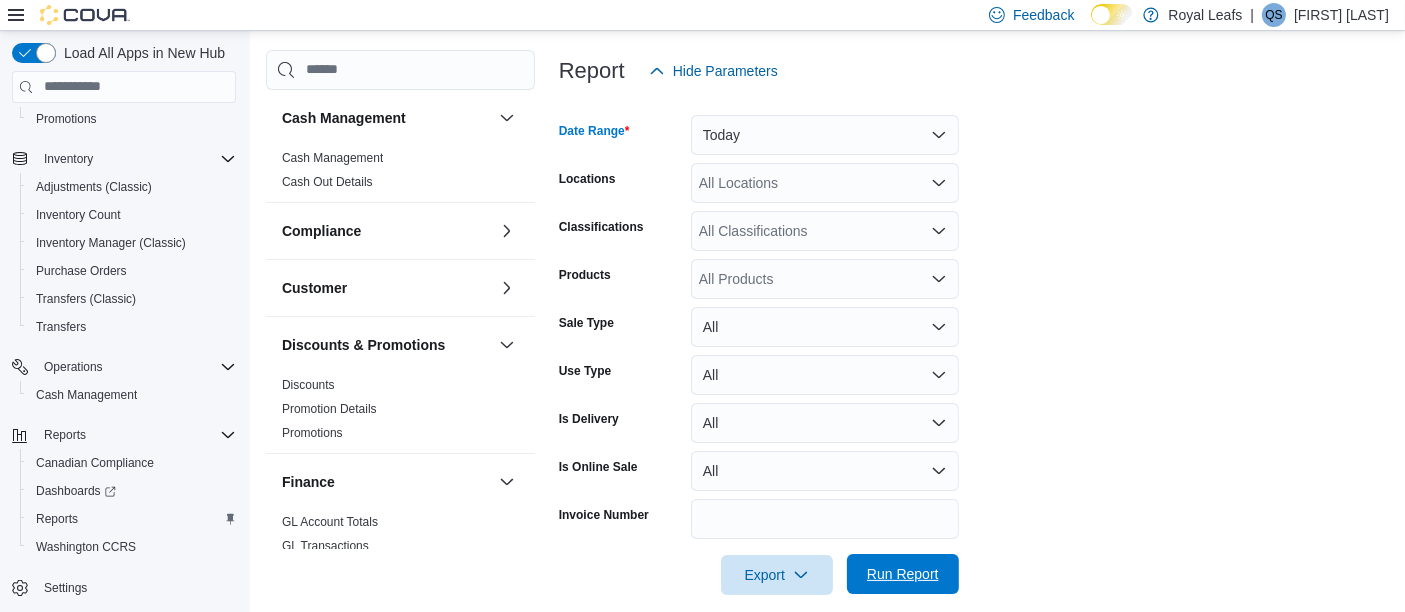 click on "Run Report" at bounding box center (903, 574) 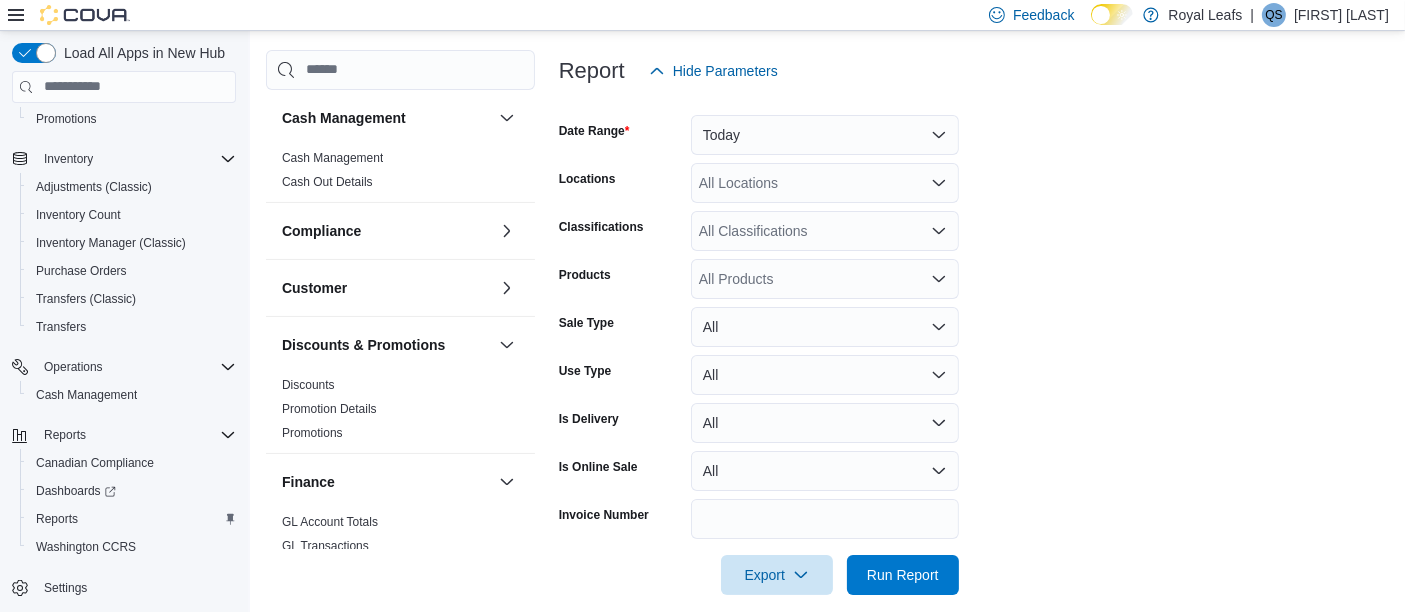 scroll, scrollTop: 761, scrollLeft: 0, axis: vertical 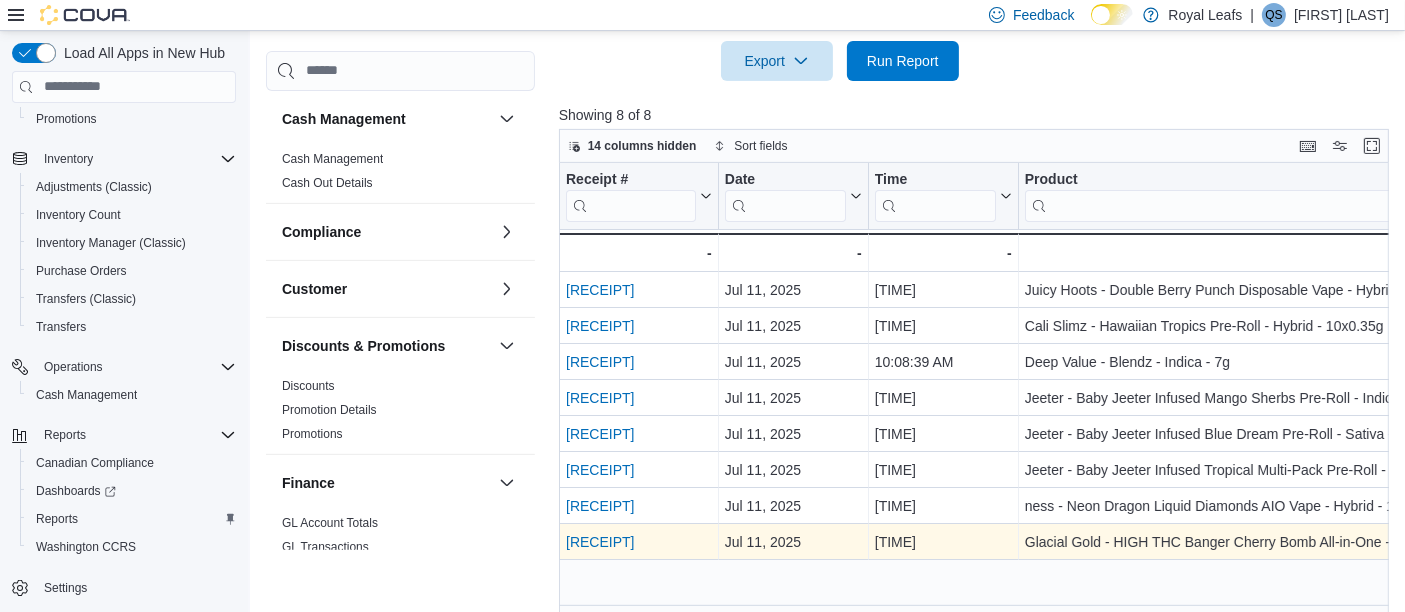 click on "IN9WV4-G2WJRN" at bounding box center [600, 542] 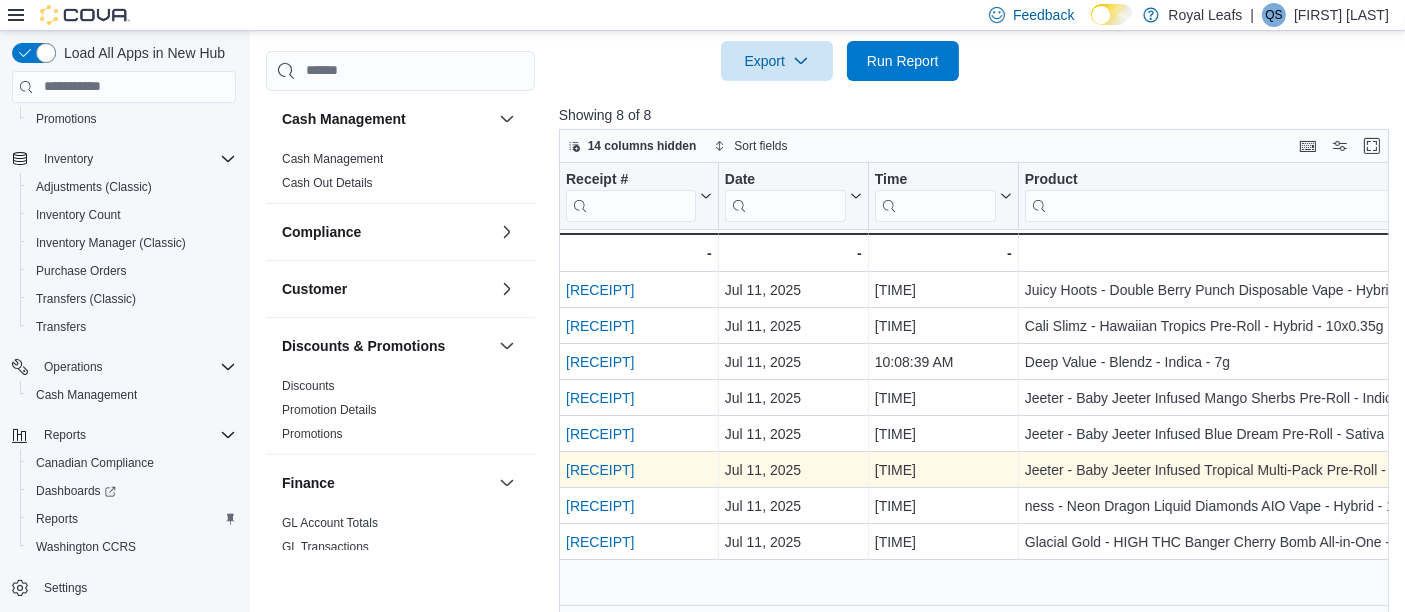 click on "IN9WV4-G2WDLV" at bounding box center [600, 470] 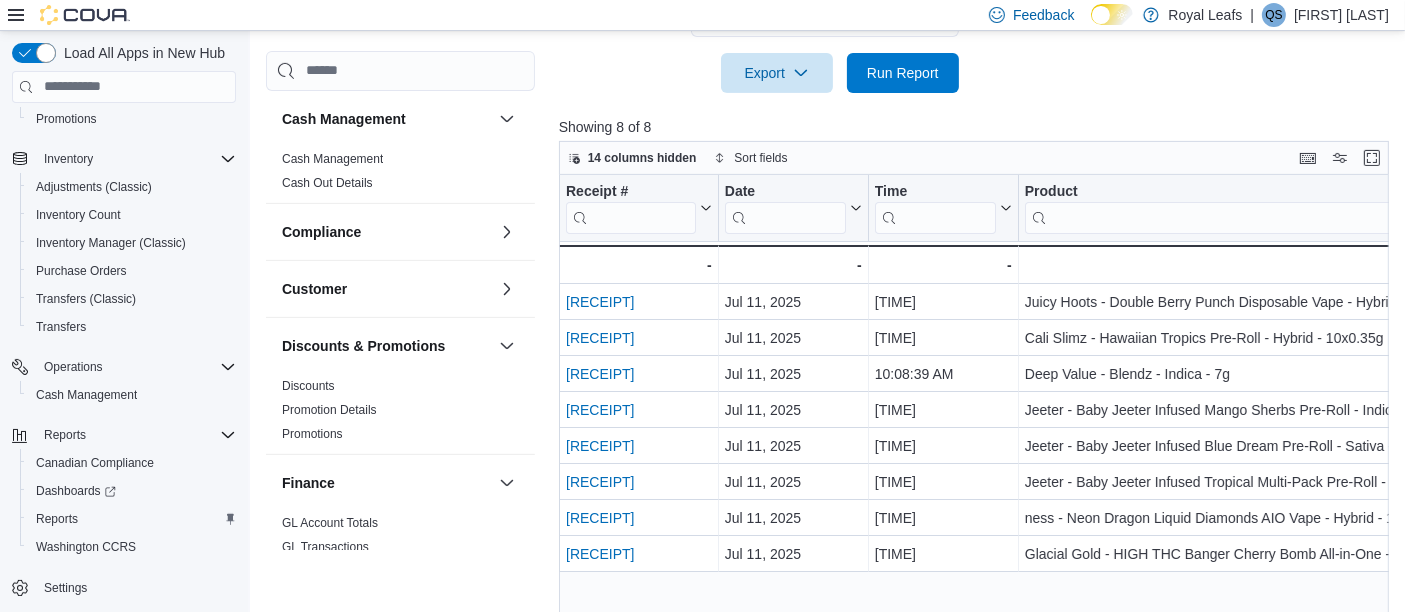 scroll, scrollTop: 0, scrollLeft: 0, axis: both 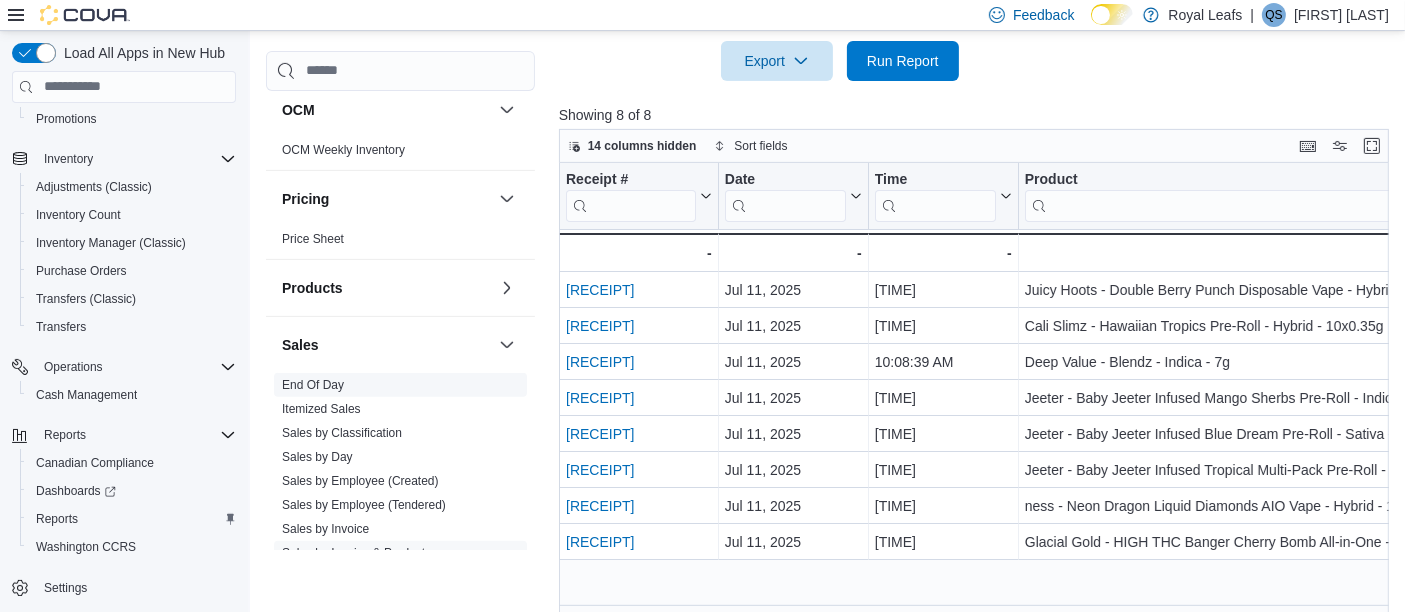 click on "End Of Day" at bounding box center [313, 384] 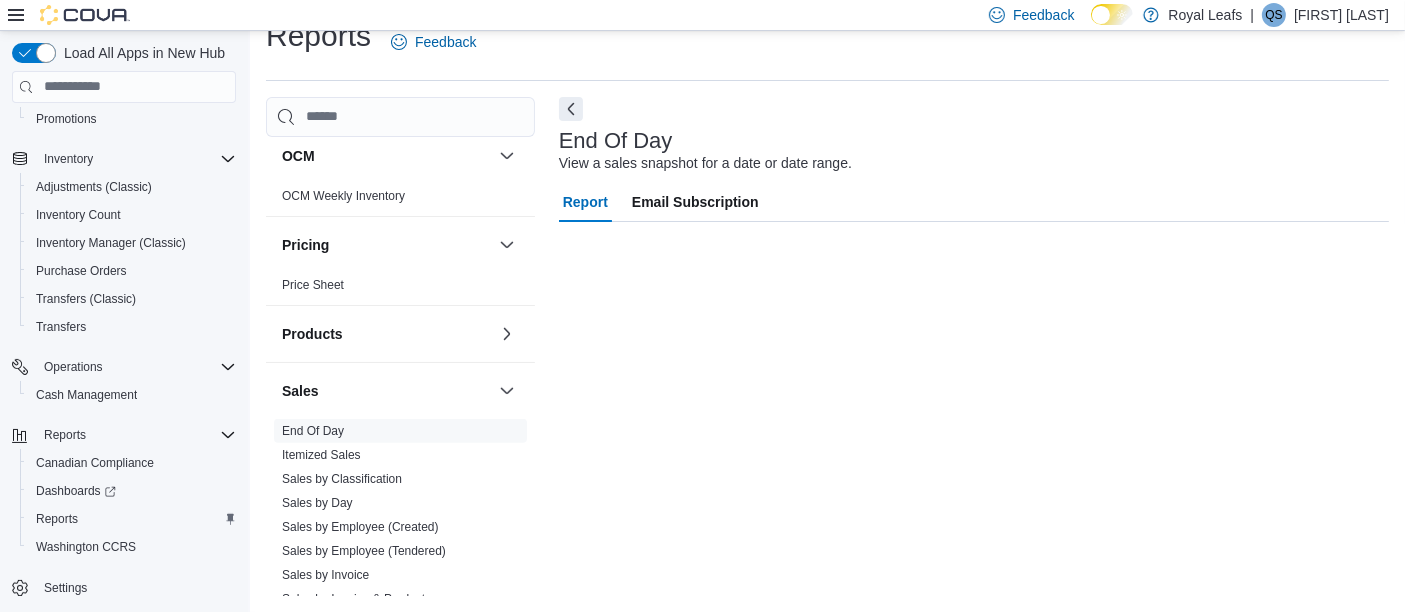 scroll, scrollTop: 30, scrollLeft: 0, axis: vertical 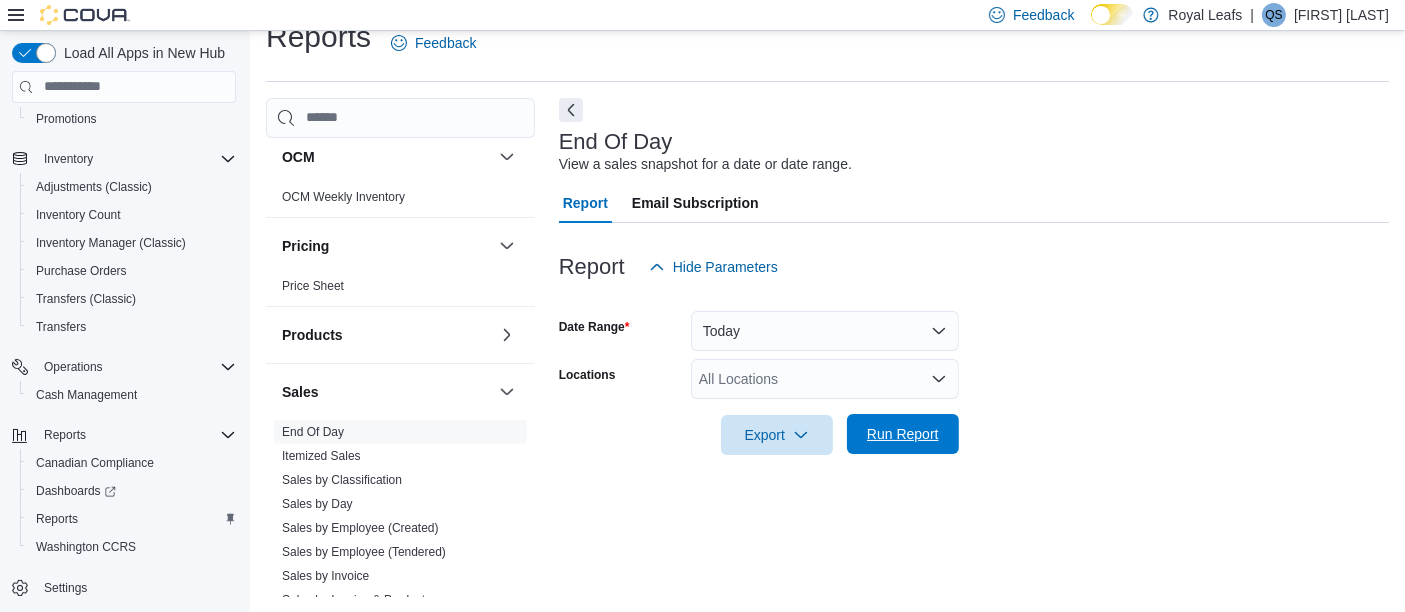click on "Run Report" at bounding box center (903, 434) 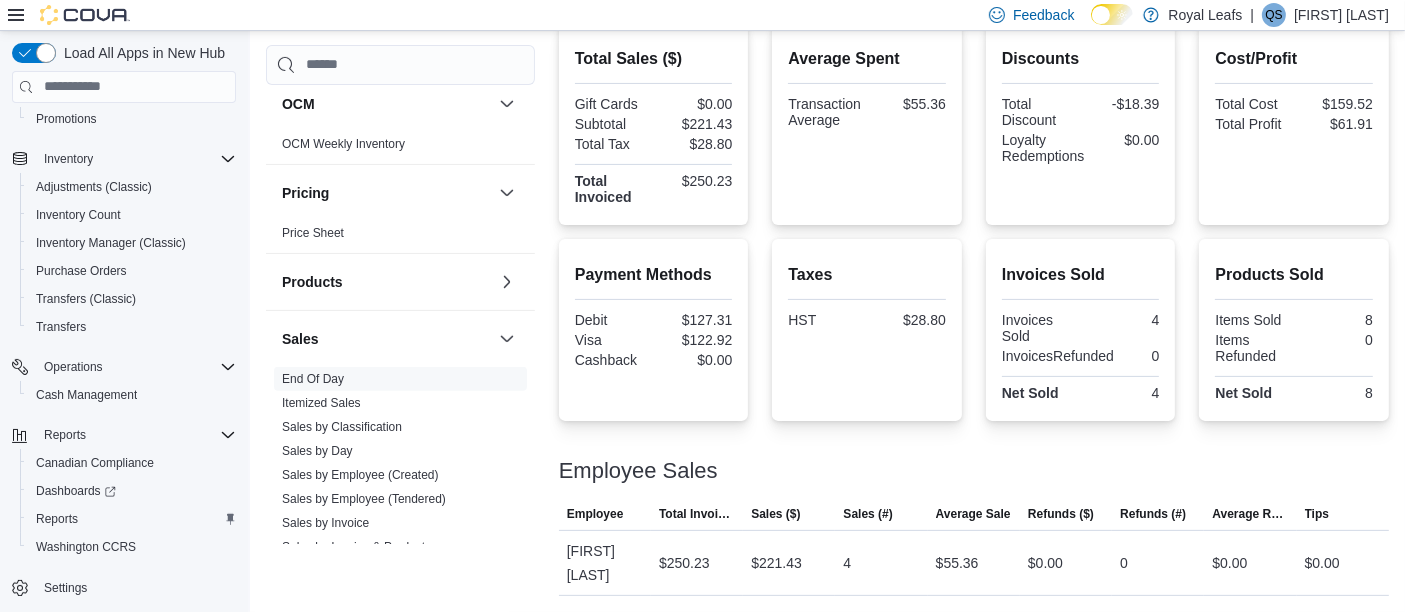 scroll, scrollTop: 0, scrollLeft: 0, axis: both 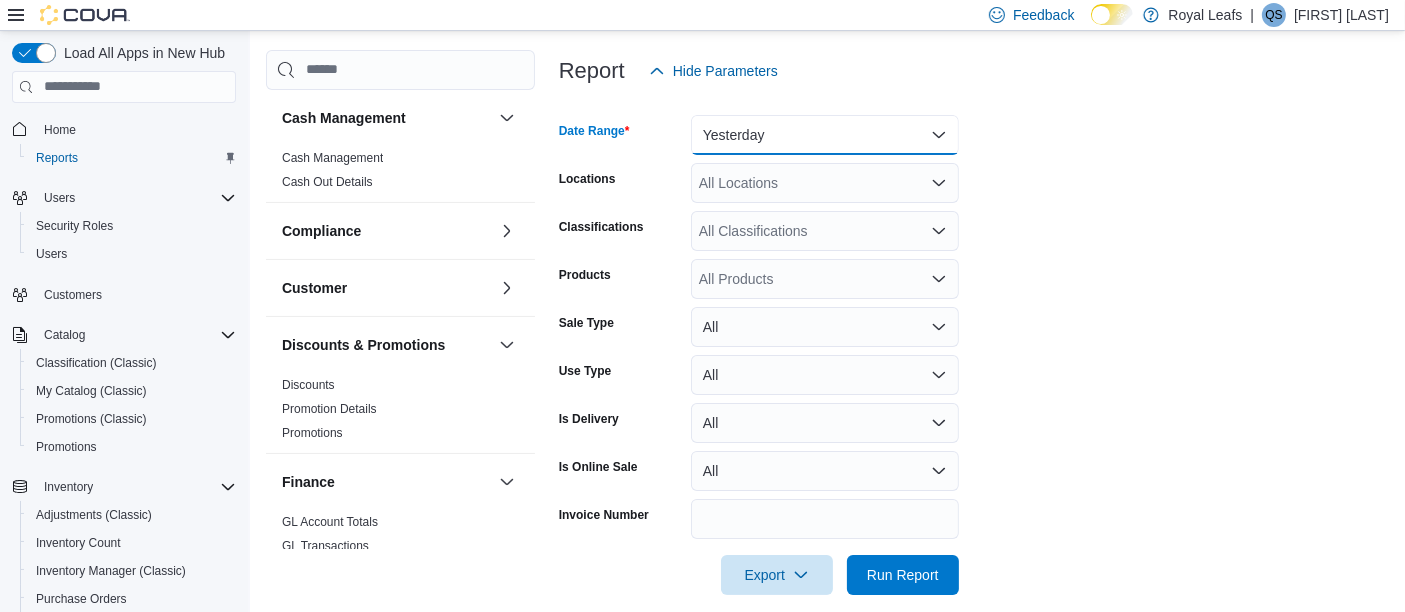 click on "Yesterday" at bounding box center [825, 135] 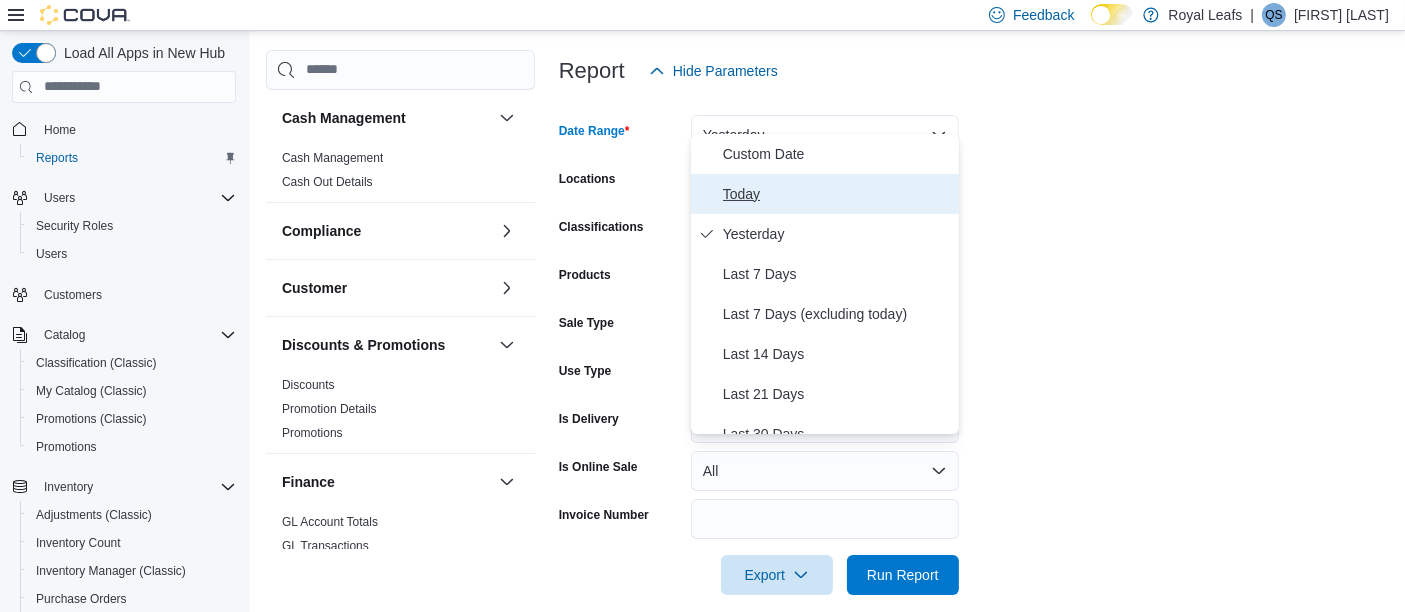click on "Today" at bounding box center [837, 194] 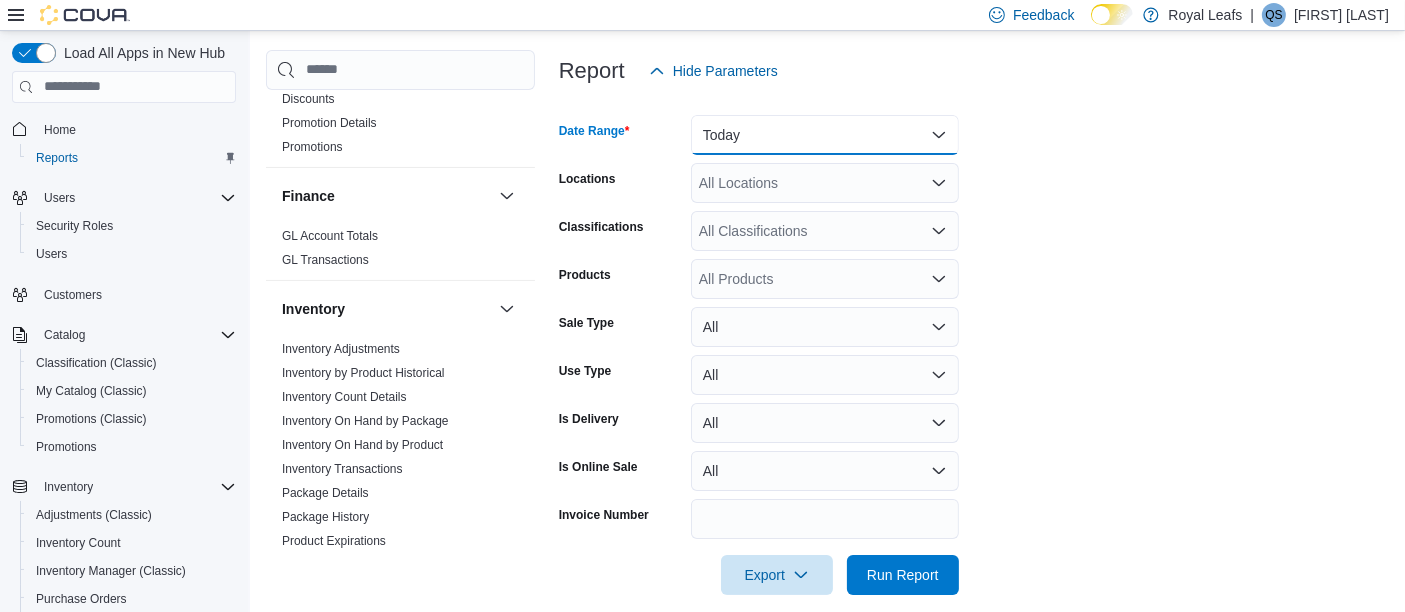 scroll, scrollTop: 0, scrollLeft: 0, axis: both 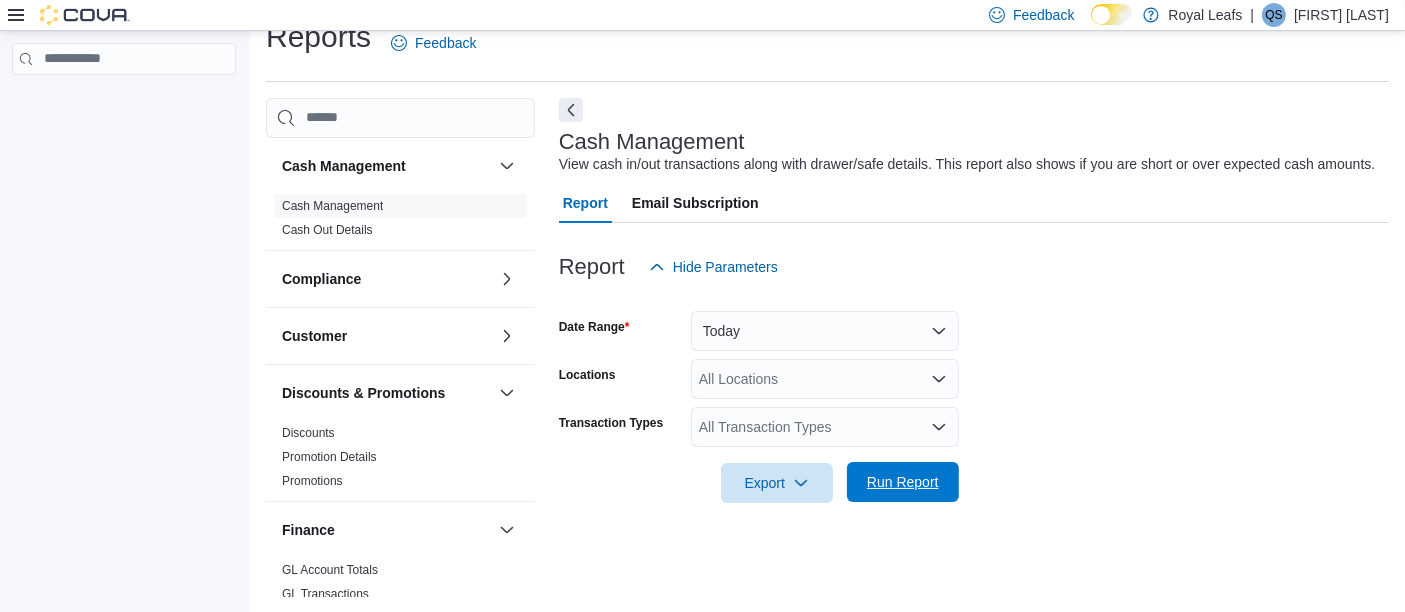 click on "Run Report" at bounding box center (903, 482) 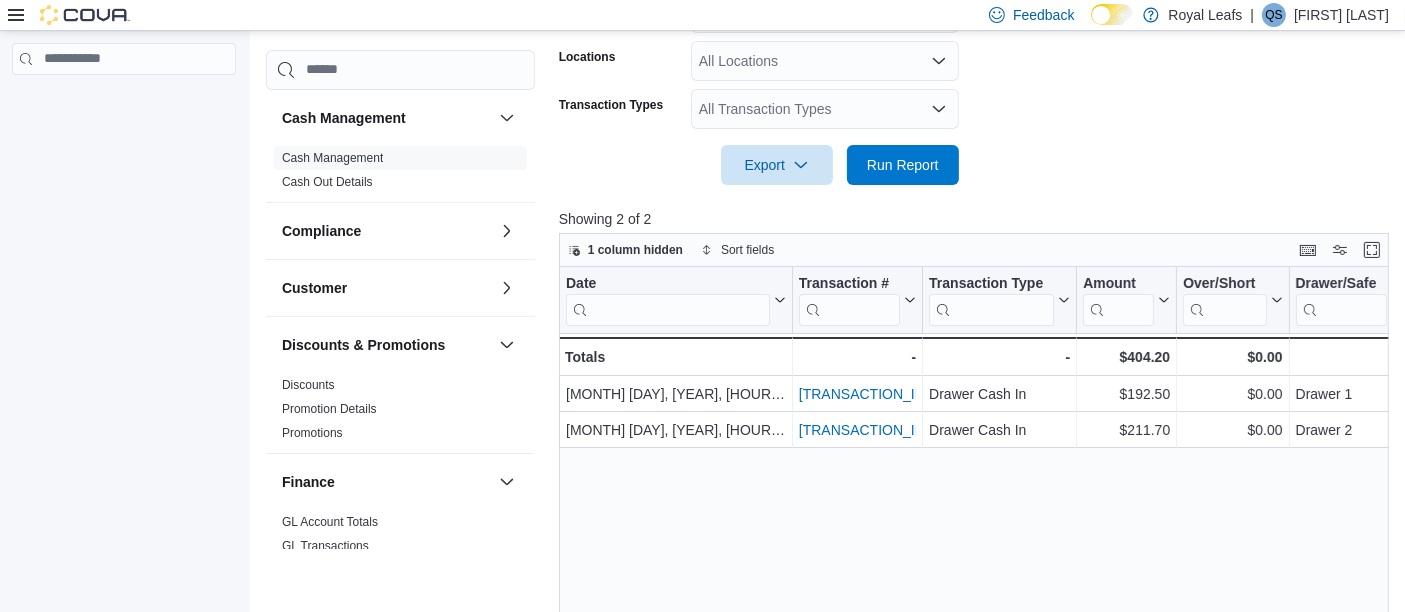 scroll, scrollTop: 474, scrollLeft: 0, axis: vertical 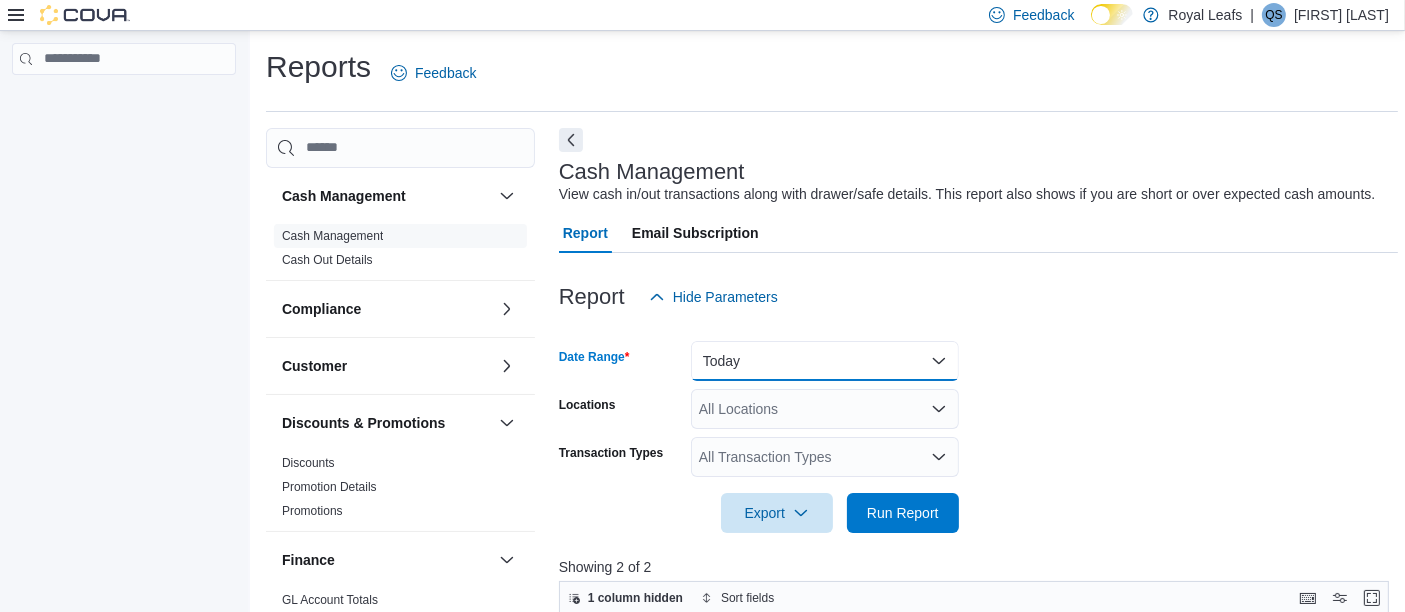 click on "Today" at bounding box center (825, 361) 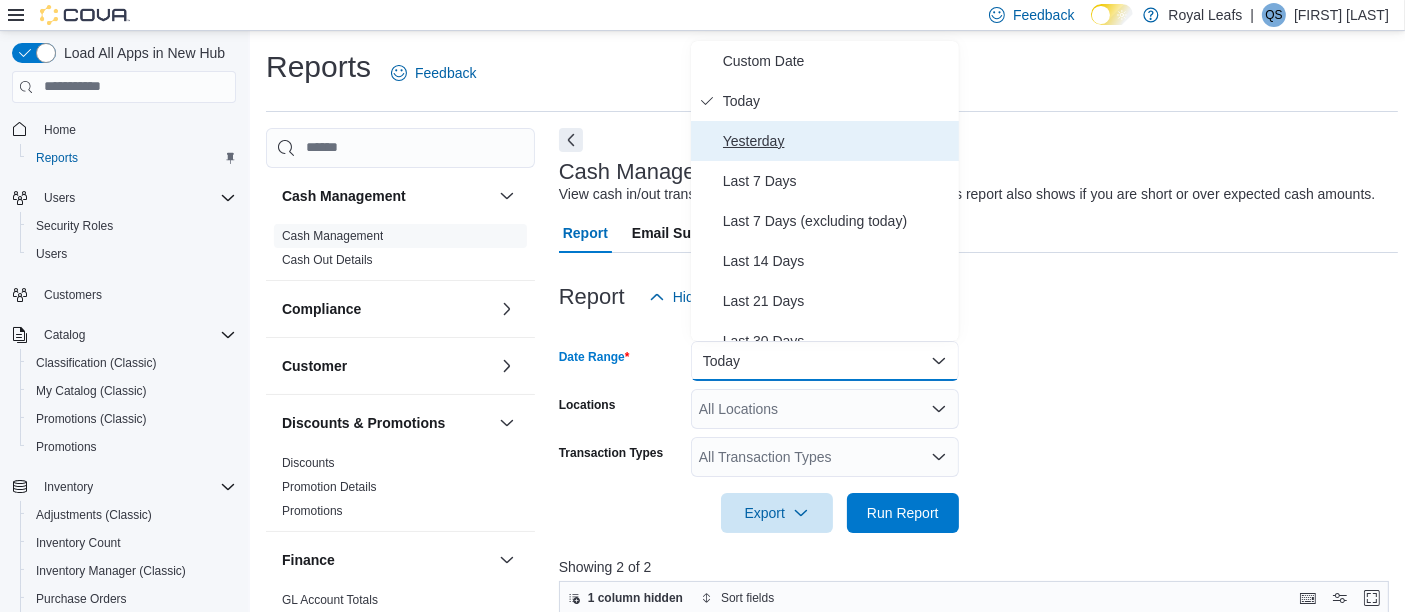 click on "Yesterday" at bounding box center (837, 141) 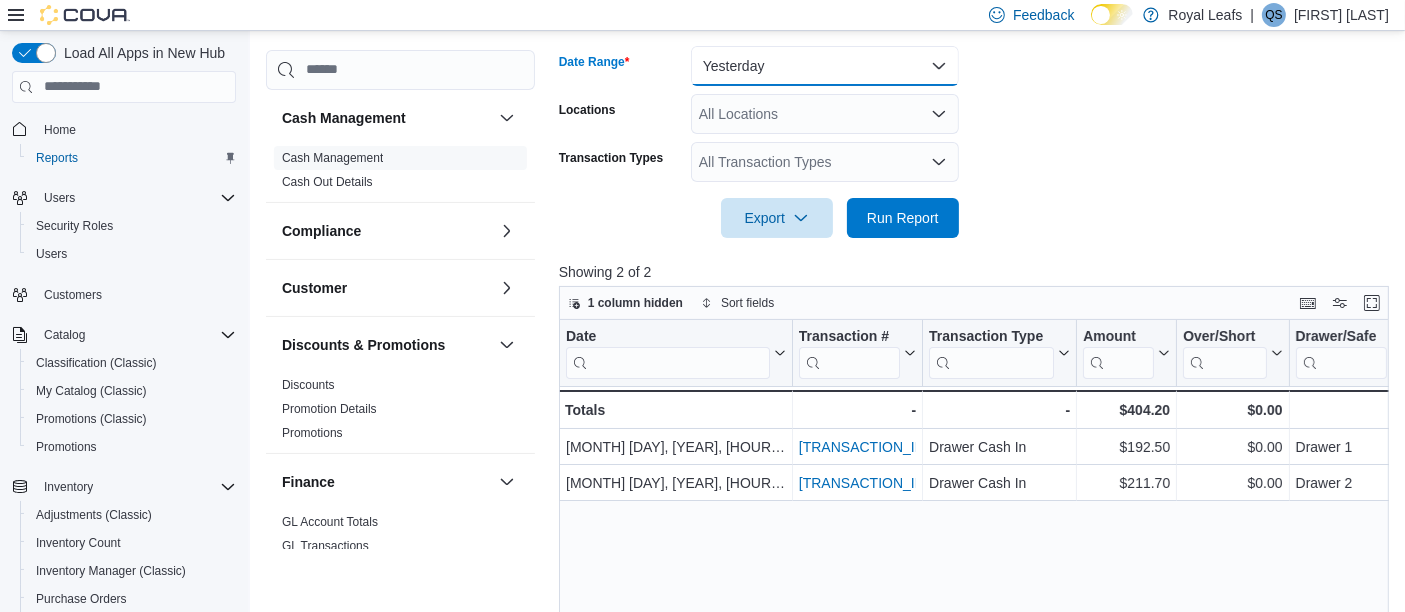 scroll, scrollTop: 296, scrollLeft: 0, axis: vertical 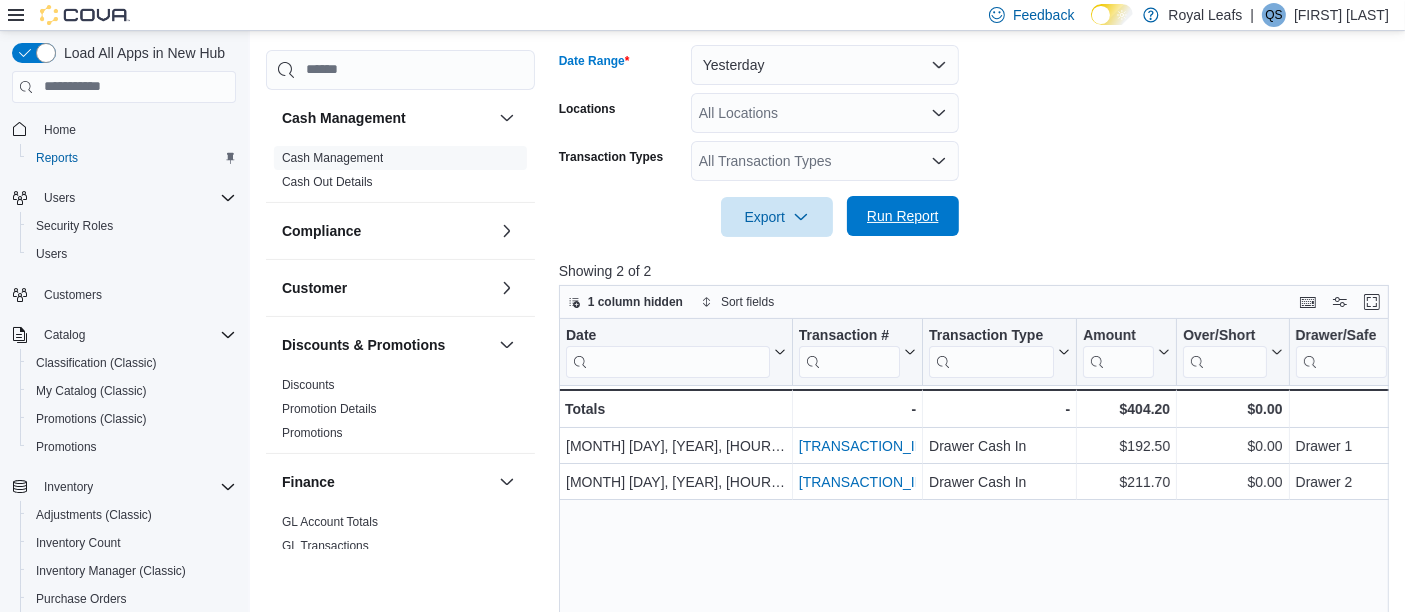 click on "Run Report" at bounding box center [903, 216] 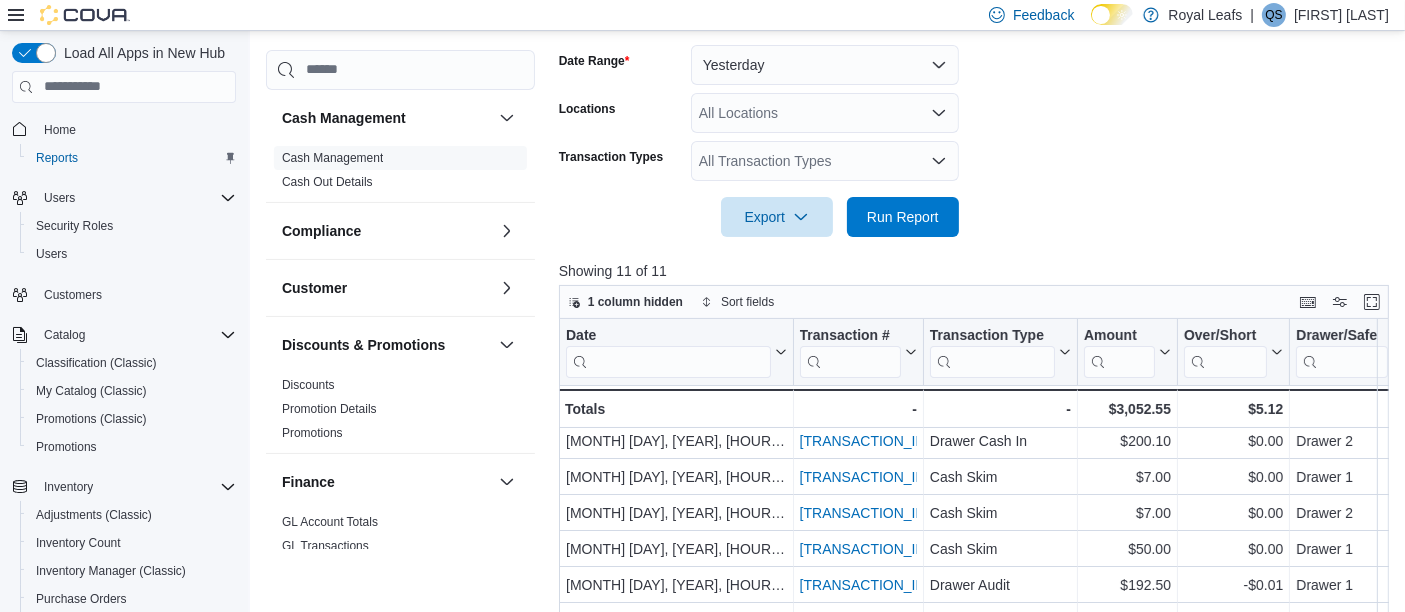 scroll, scrollTop: 60, scrollLeft: 0, axis: vertical 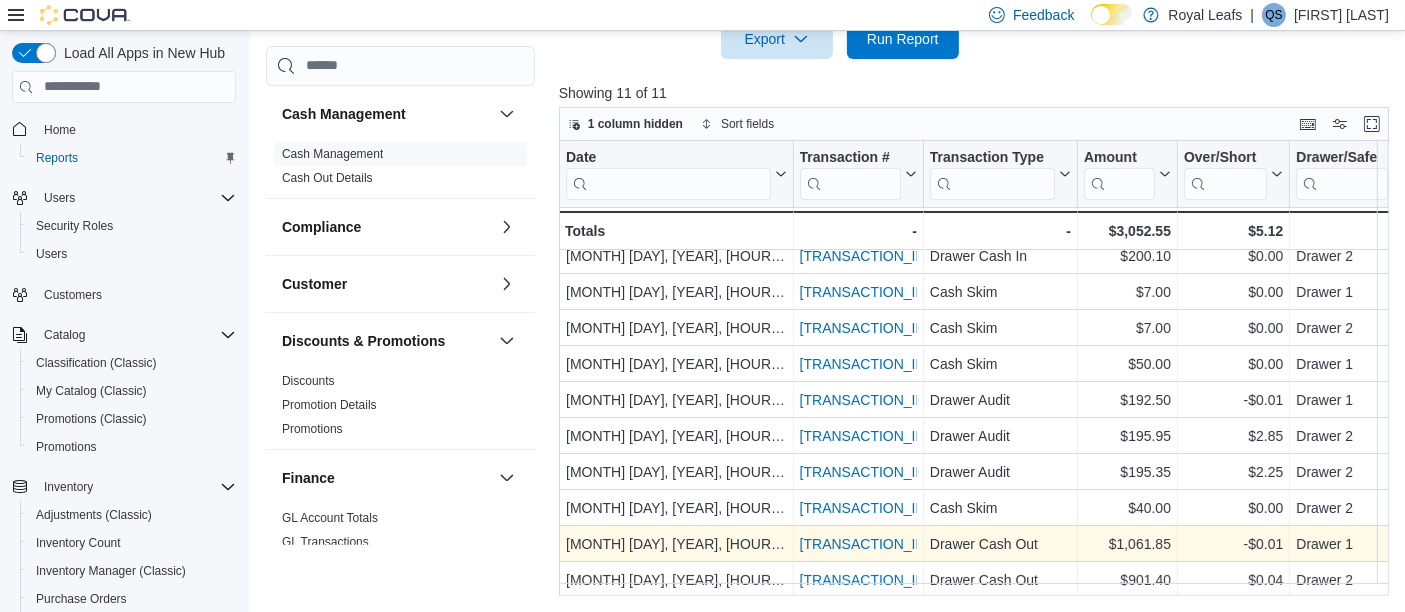 click on "CM9L62-9899" at bounding box center [864, 544] 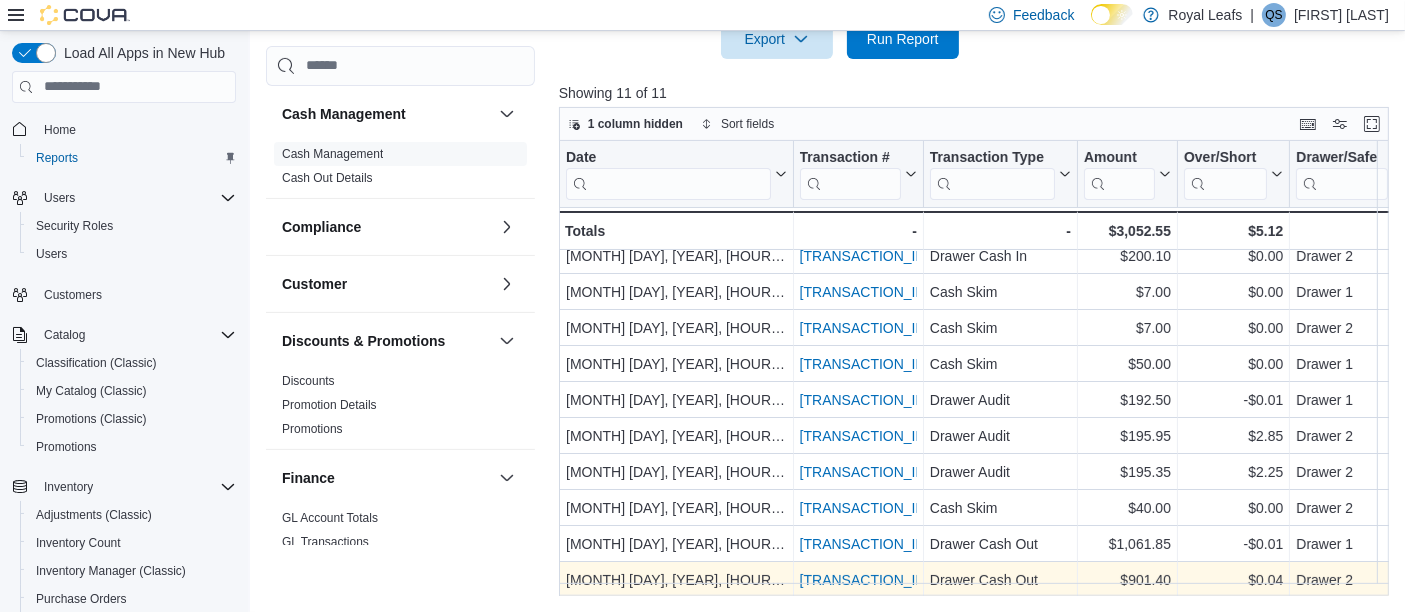click on "[ID]" at bounding box center [864, 580] 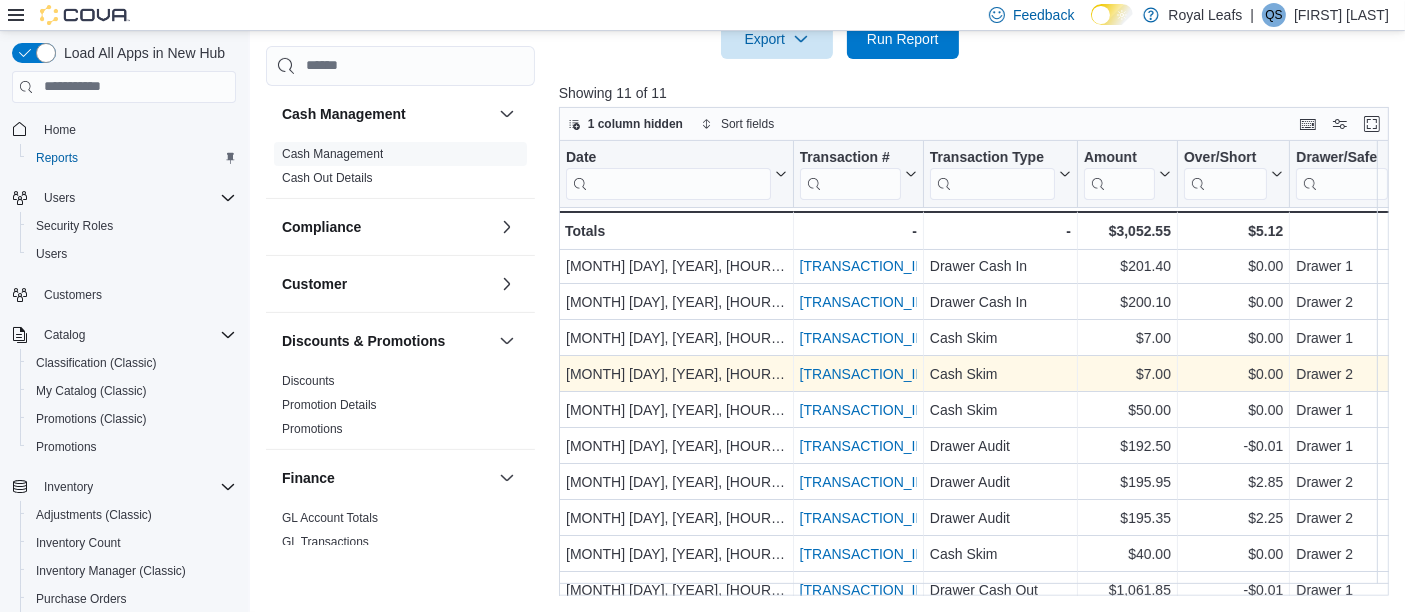 scroll, scrollTop: 0, scrollLeft: 0, axis: both 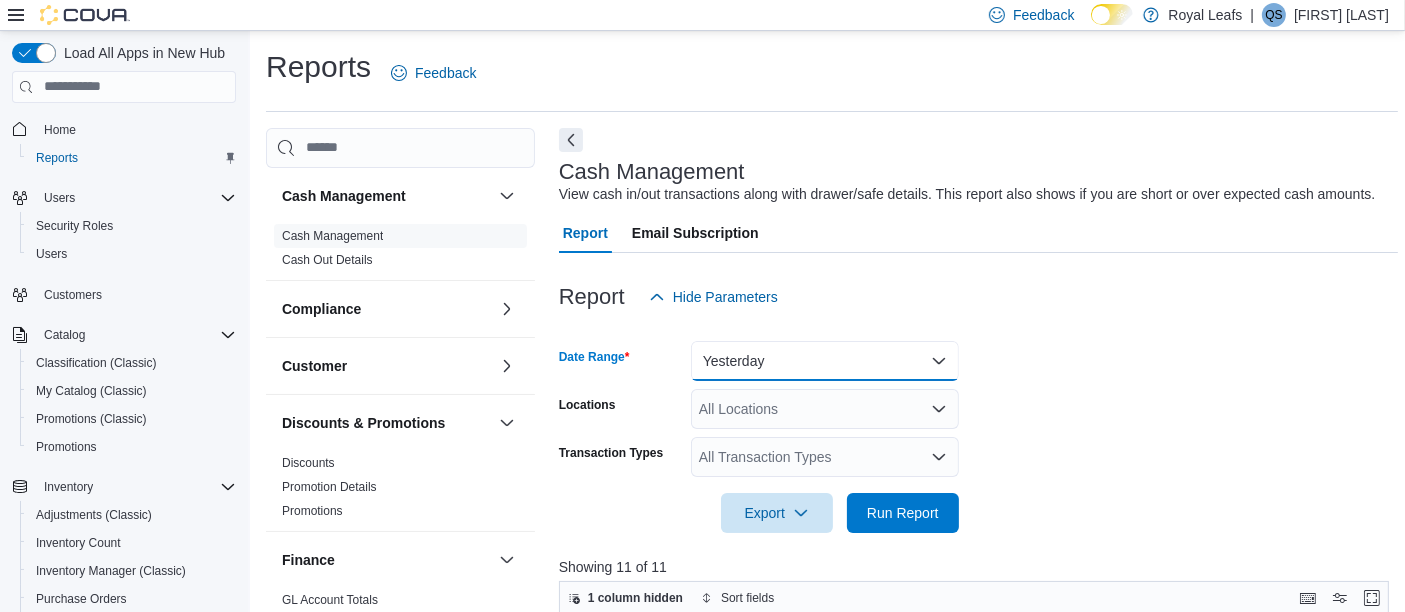 click on "Yesterday" at bounding box center [825, 361] 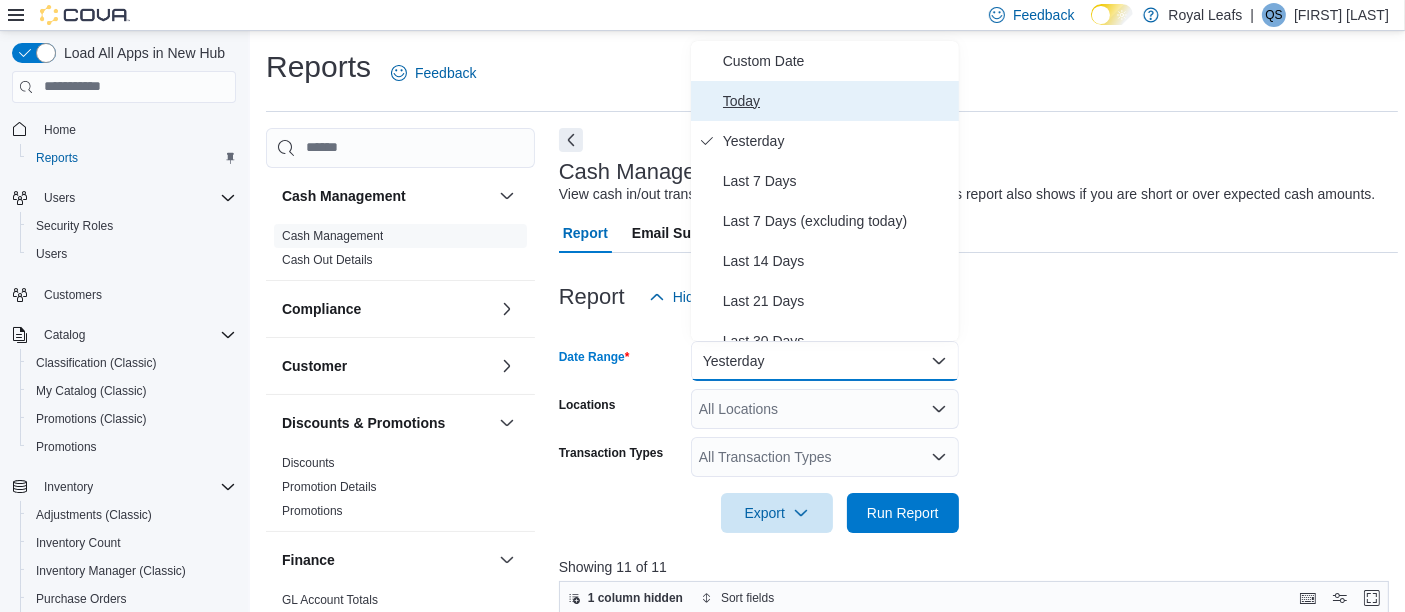 click on "Today" at bounding box center (837, 101) 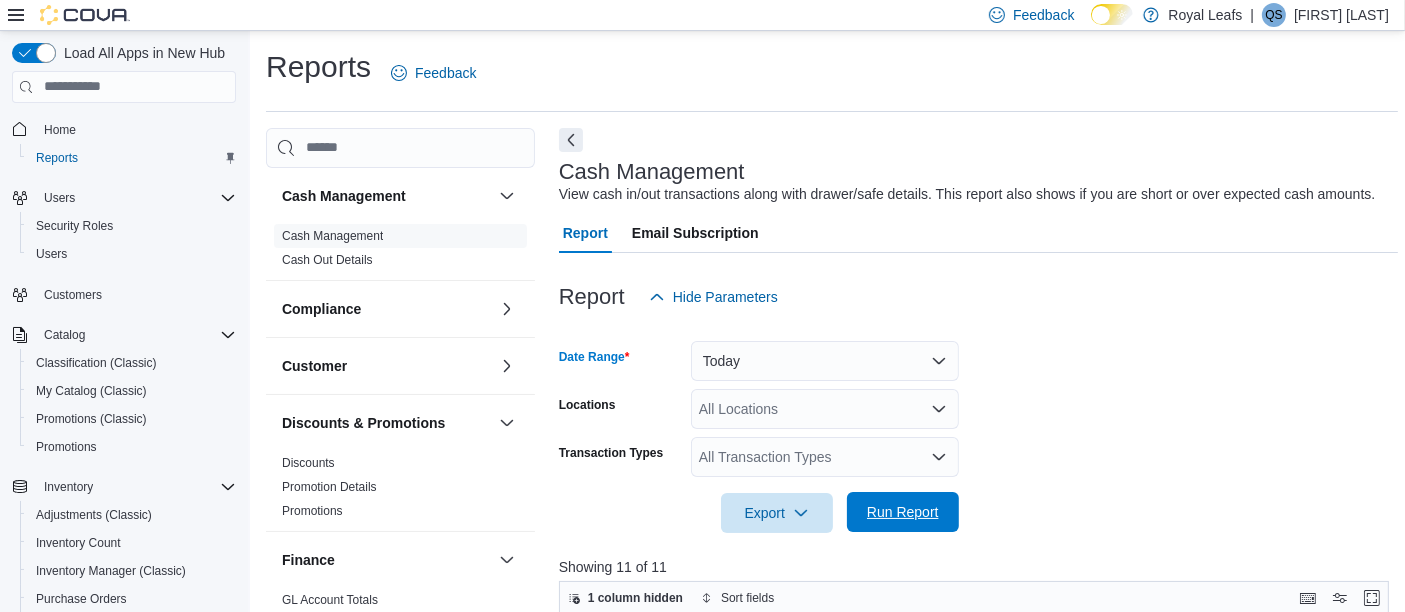 click on "Run Report" at bounding box center (903, 512) 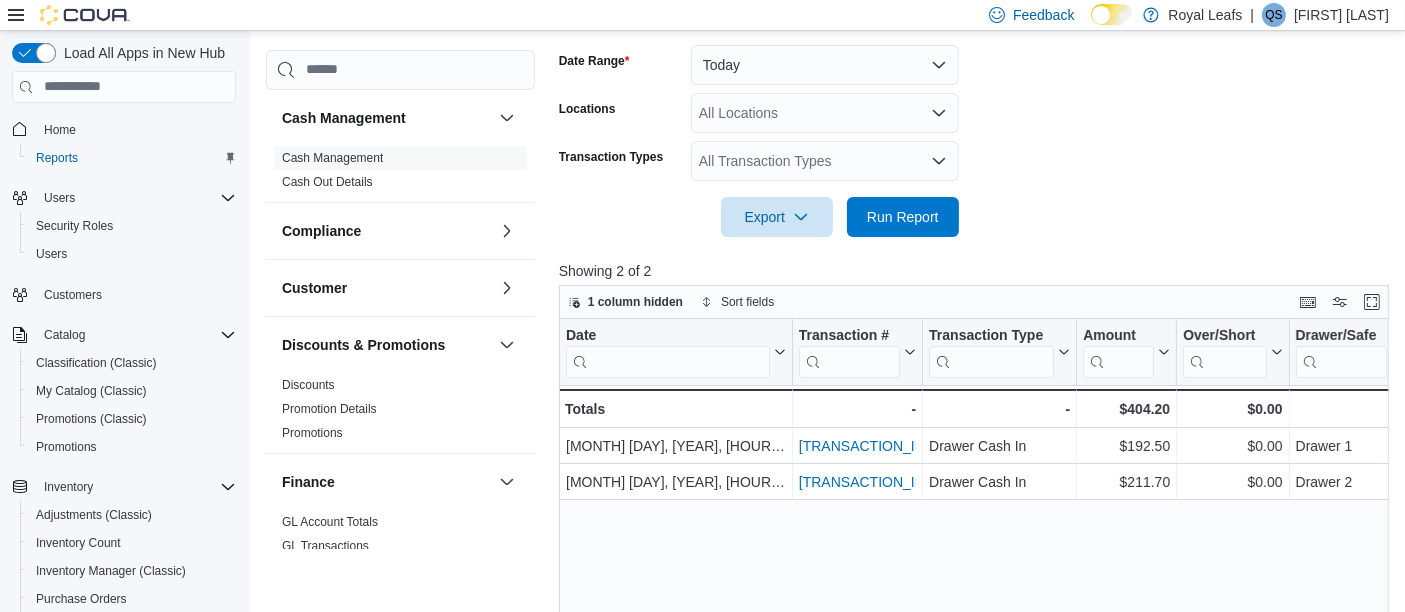 scroll, scrollTop: 0, scrollLeft: 0, axis: both 